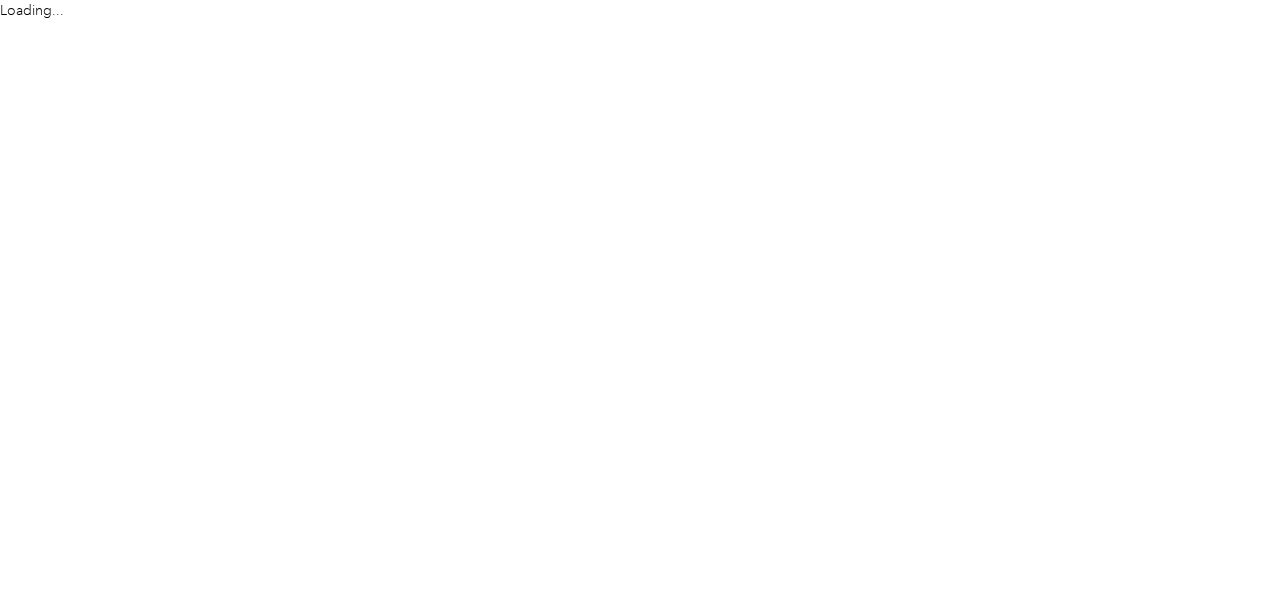 scroll, scrollTop: 0, scrollLeft: 0, axis: both 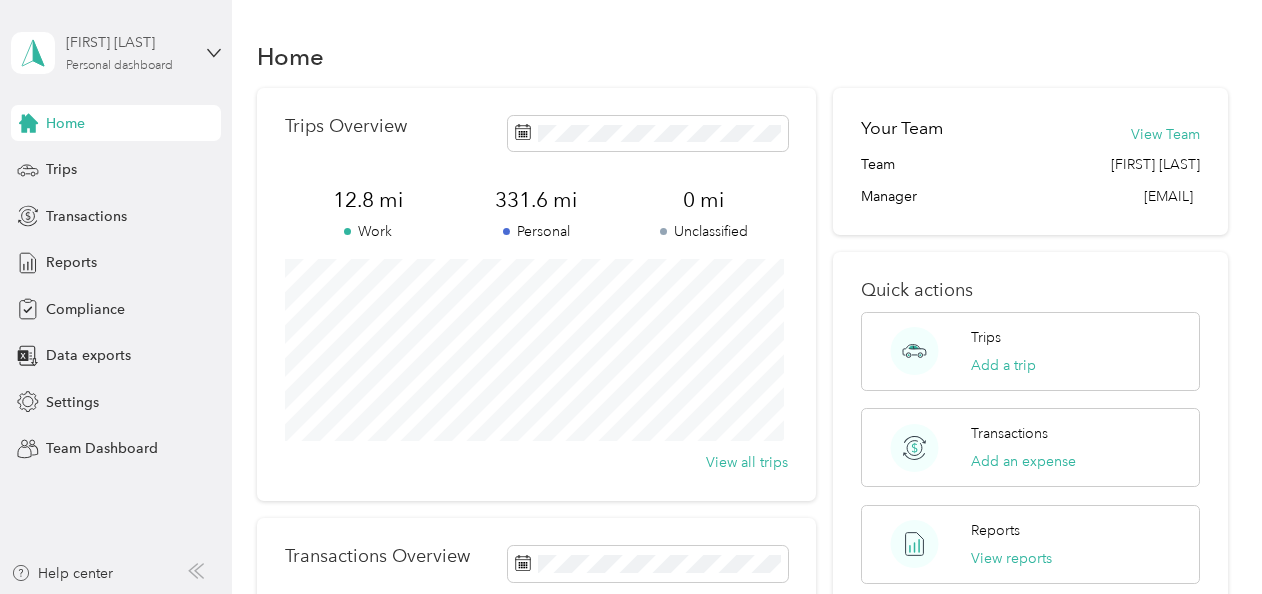 click on "[FIRST] [LAST]" at bounding box center [128, 42] 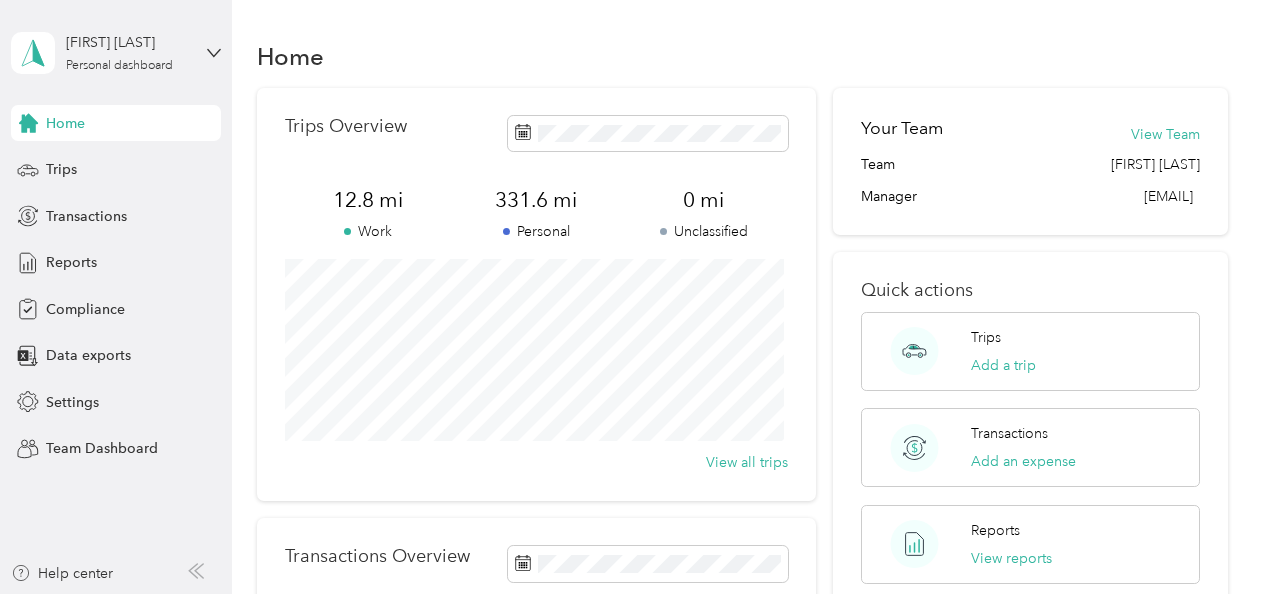 click on "Team dashboard" at bounding box center [82, 164] 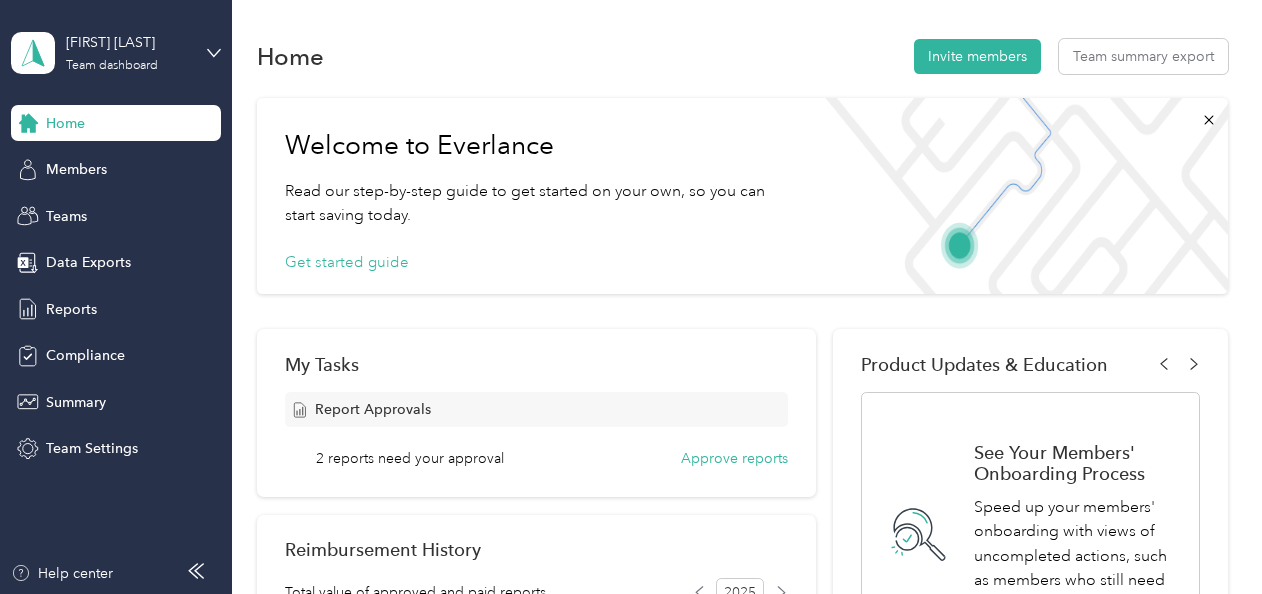scroll, scrollTop: 100, scrollLeft: 0, axis: vertical 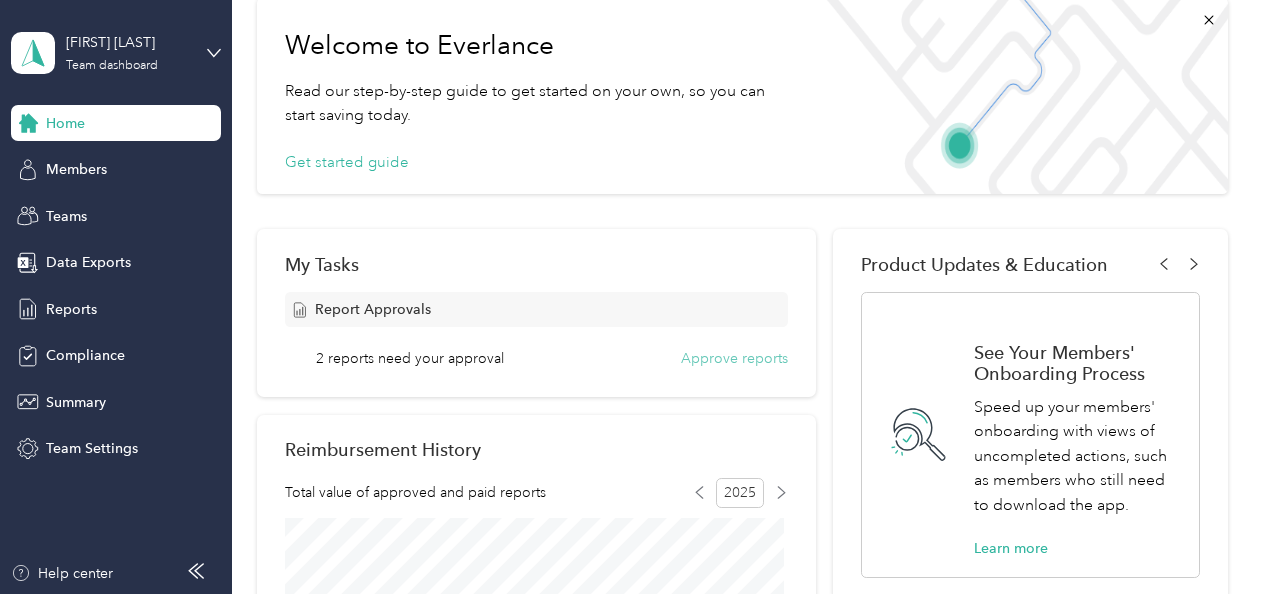 click on "Approve reports" at bounding box center (734, 358) 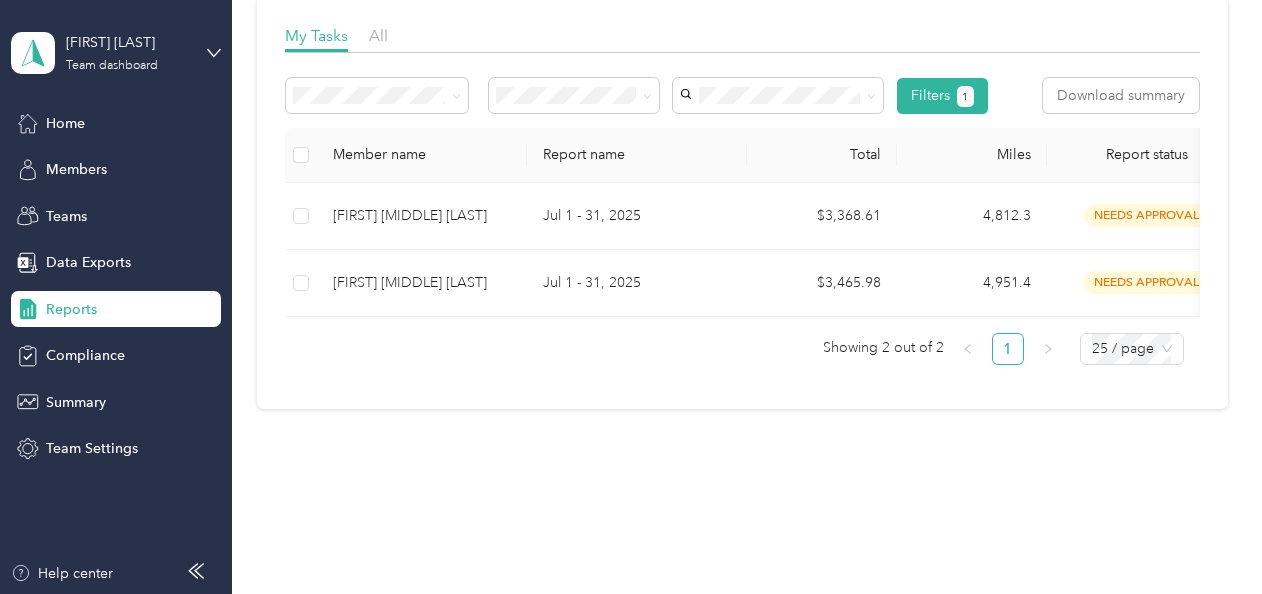 scroll, scrollTop: 300, scrollLeft: 0, axis: vertical 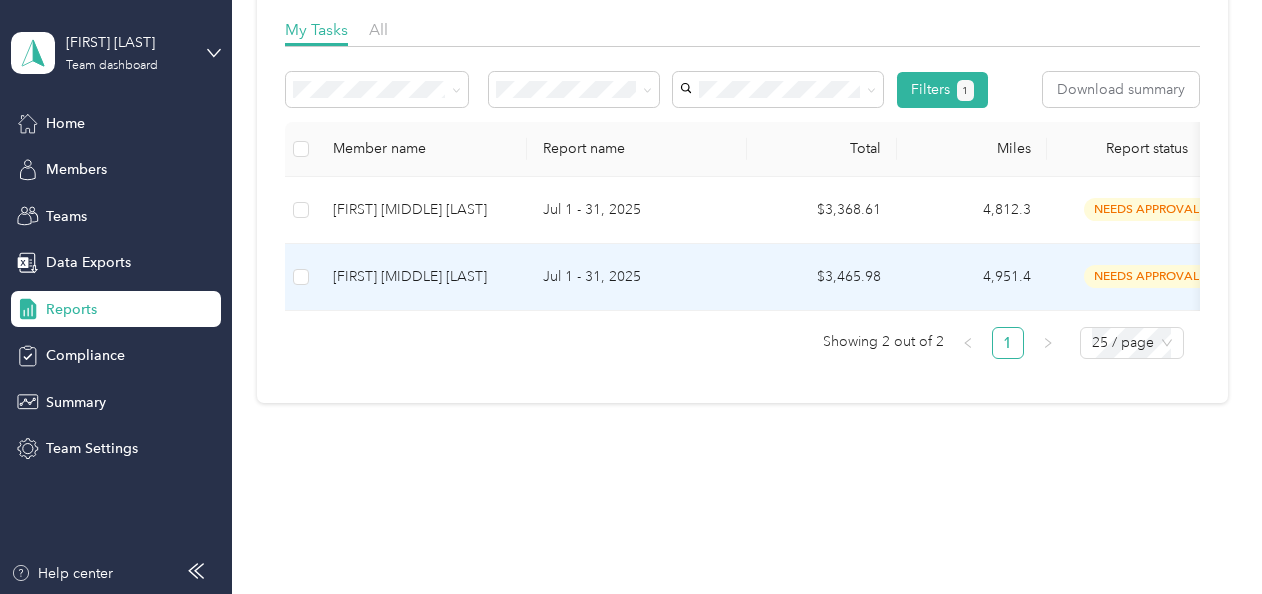click on "needs approval" at bounding box center [1147, 276] 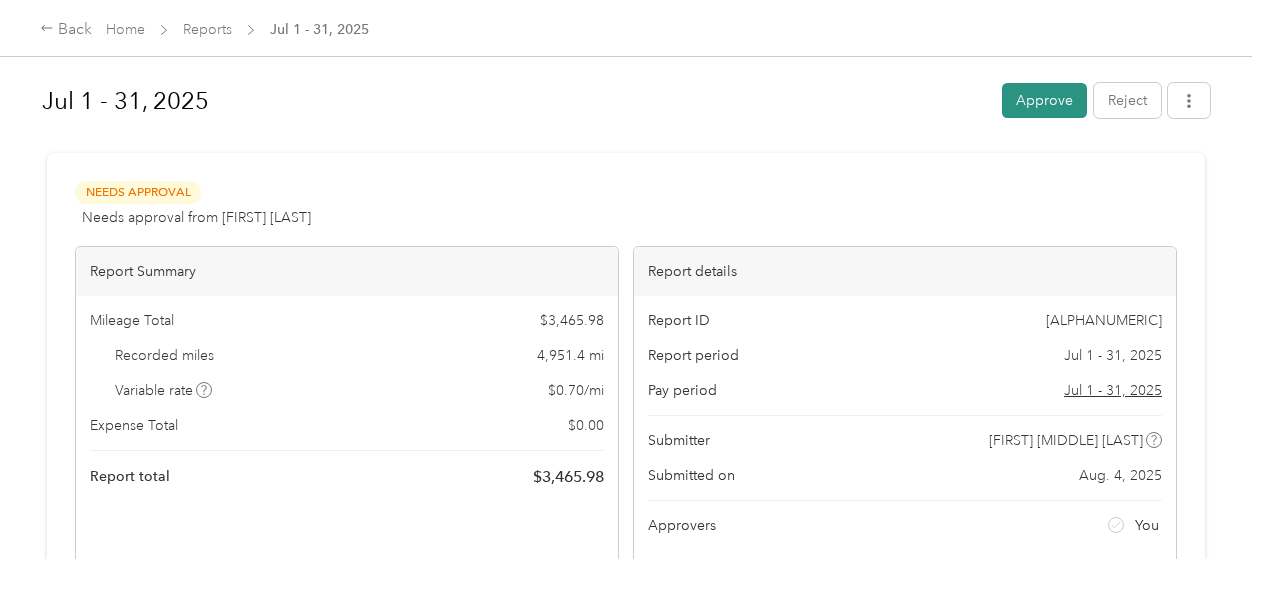 click on "Approve" at bounding box center (1044, 100) 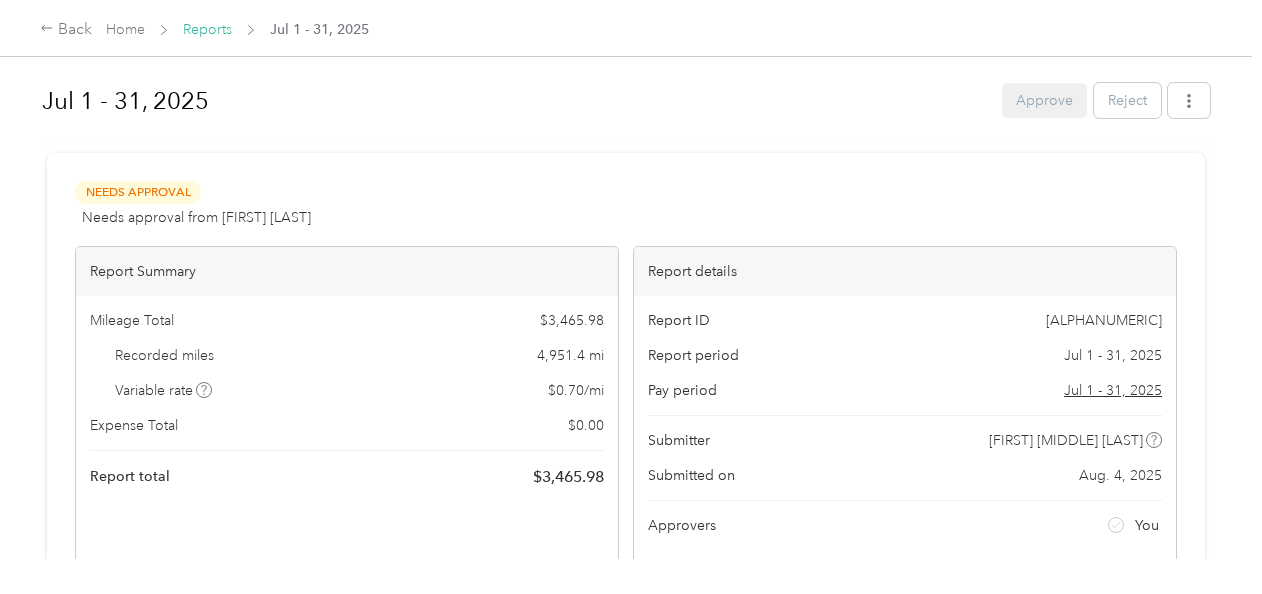 click on "Reports" at bounding box center (207, 29) 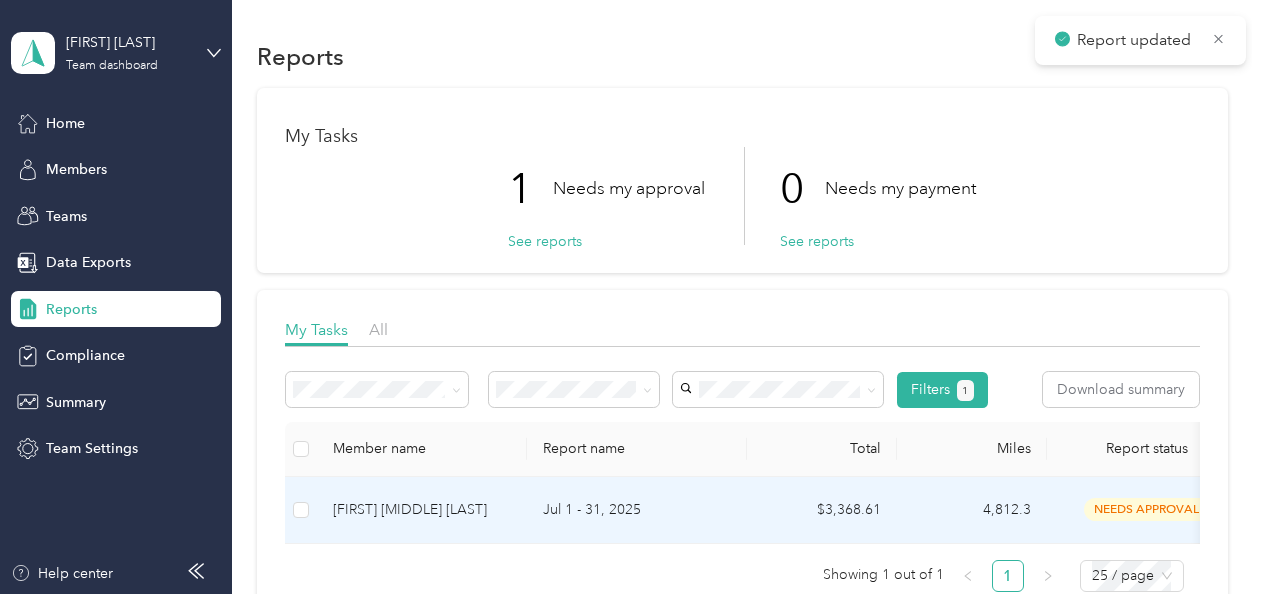 click on "needs approval" at bounding box center [1147, 509] 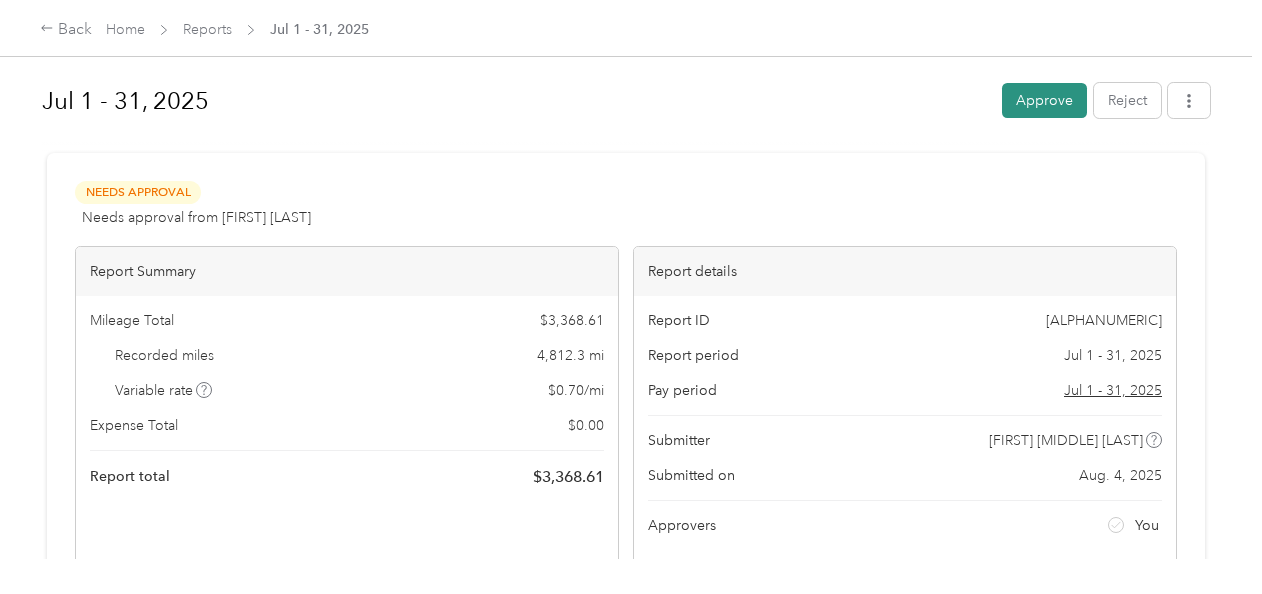 click on "Approve" at bounding box center [1044, 100] 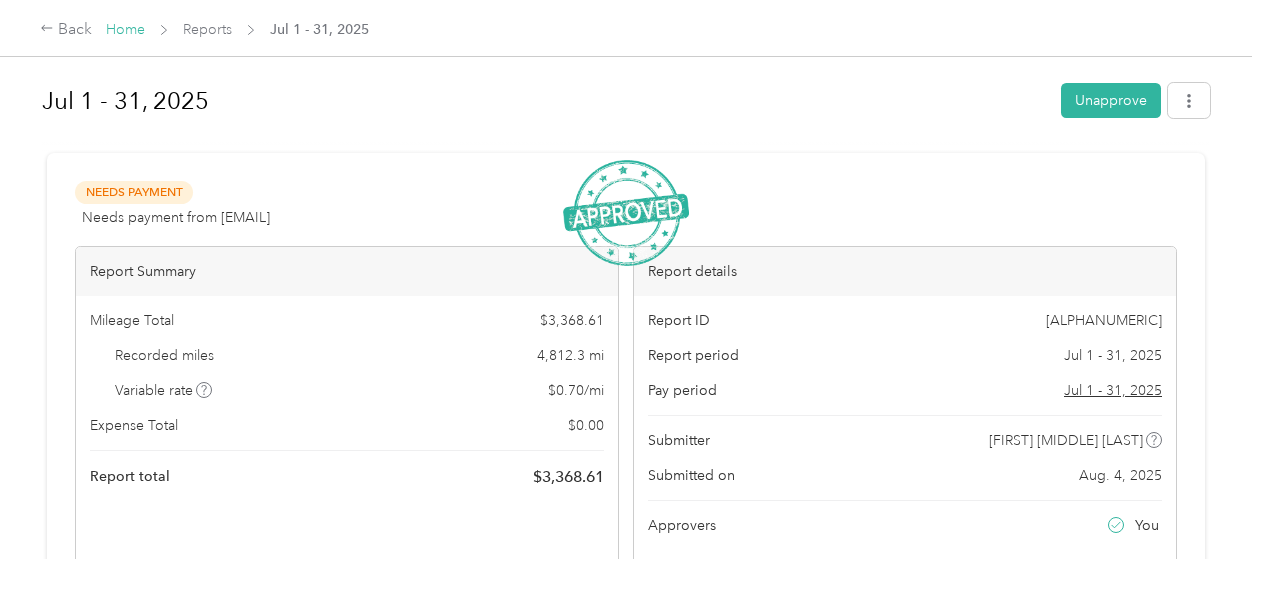 click on "Home" at bounding box center [125, 29] 